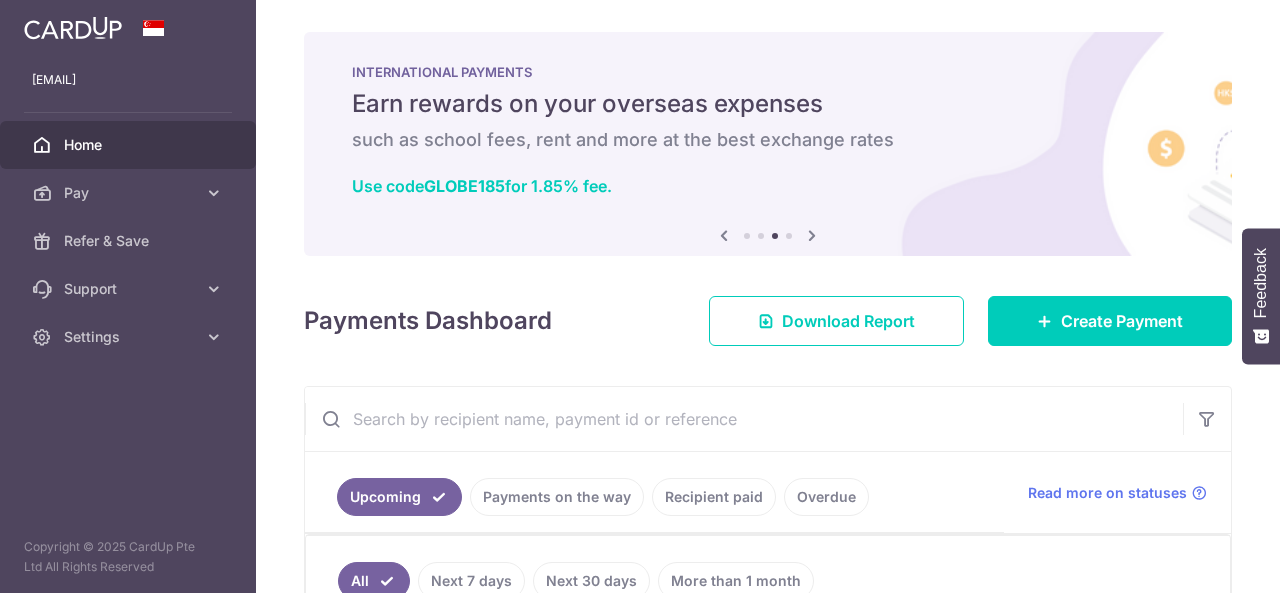 scroll, scrollTop: 0, scrollLeft: 0, axis: both 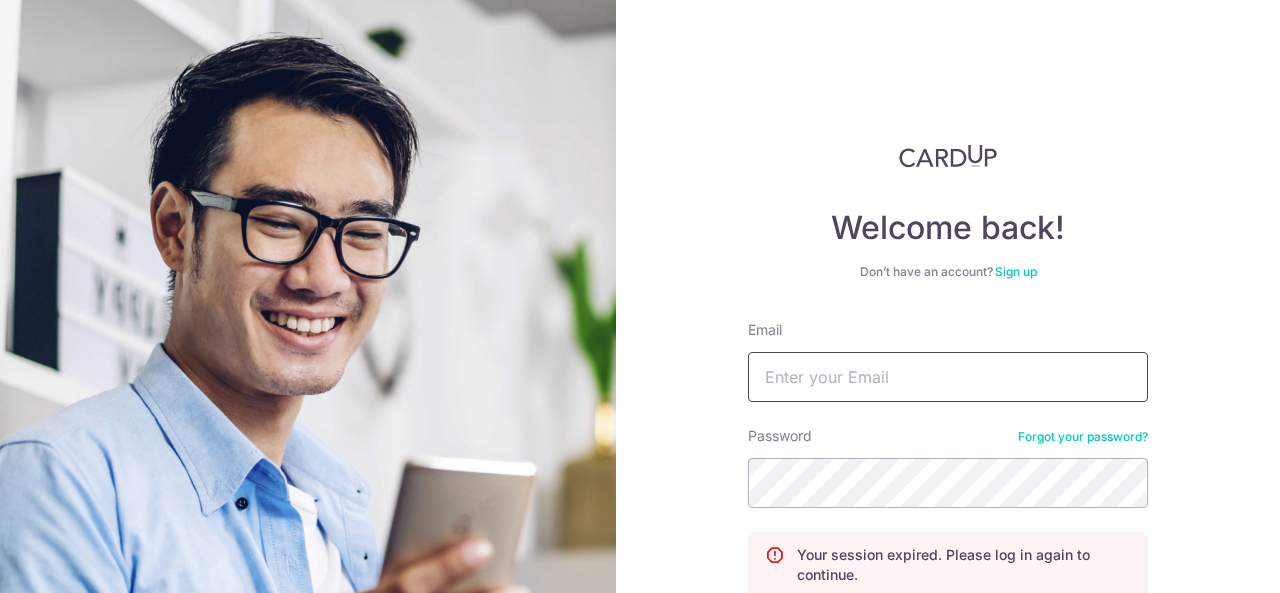 click on "Email" at bounding box center (948, 377) 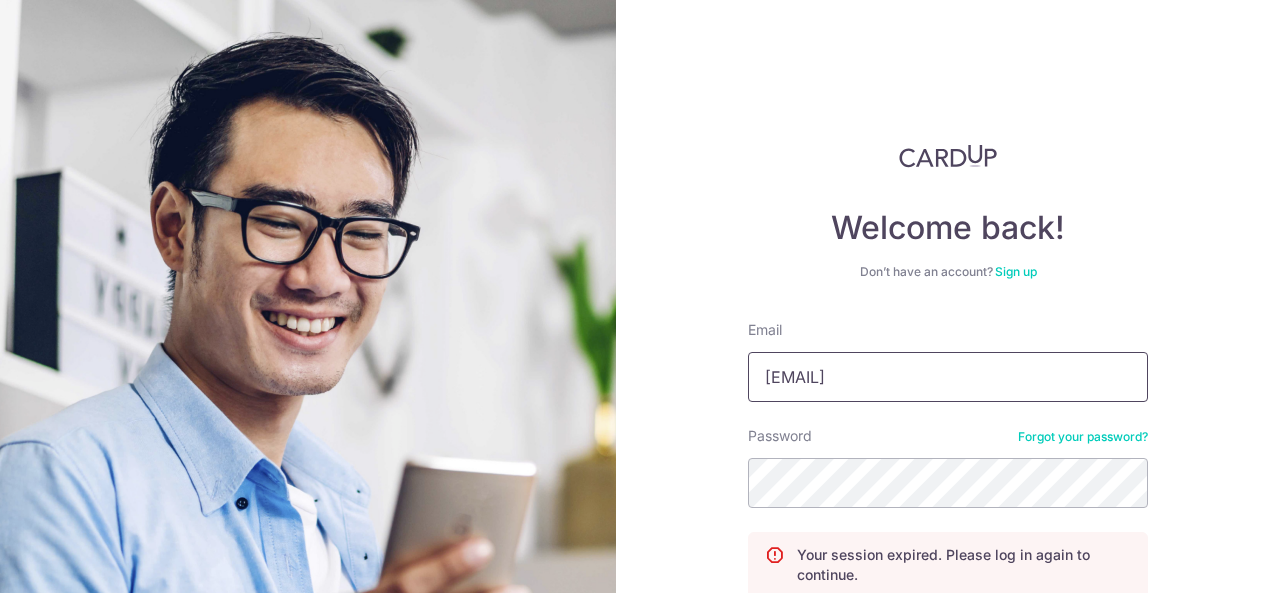 type on "[EMAIL]" 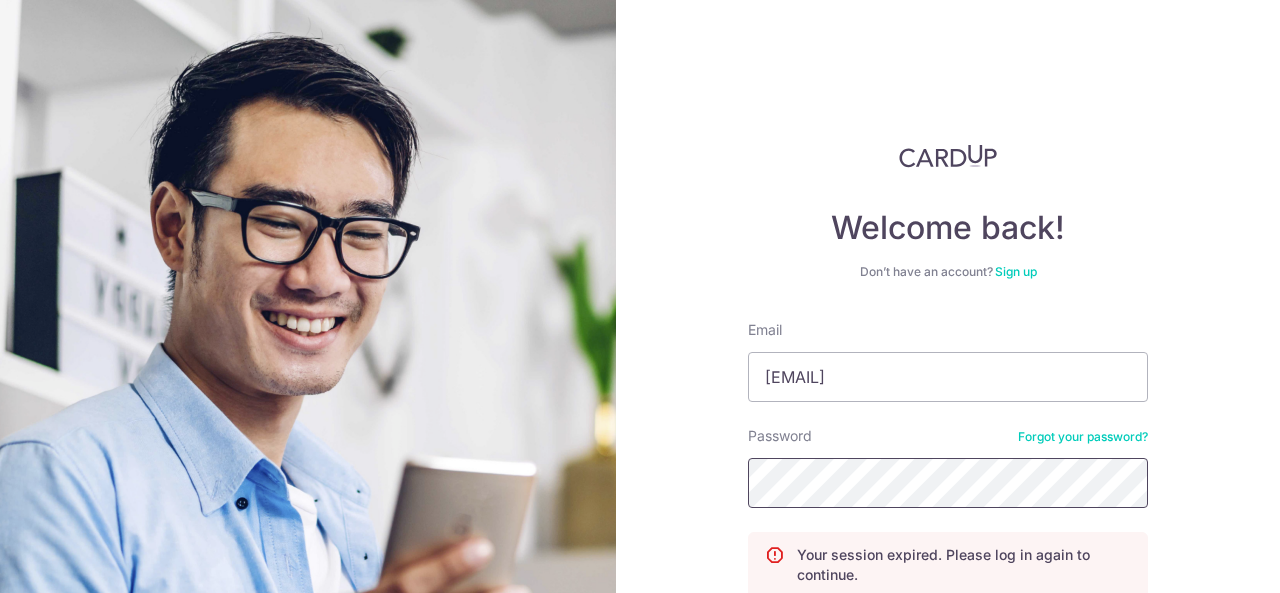 scroll, scrollTop: 181, scrollLeft: 0, axis: vertical 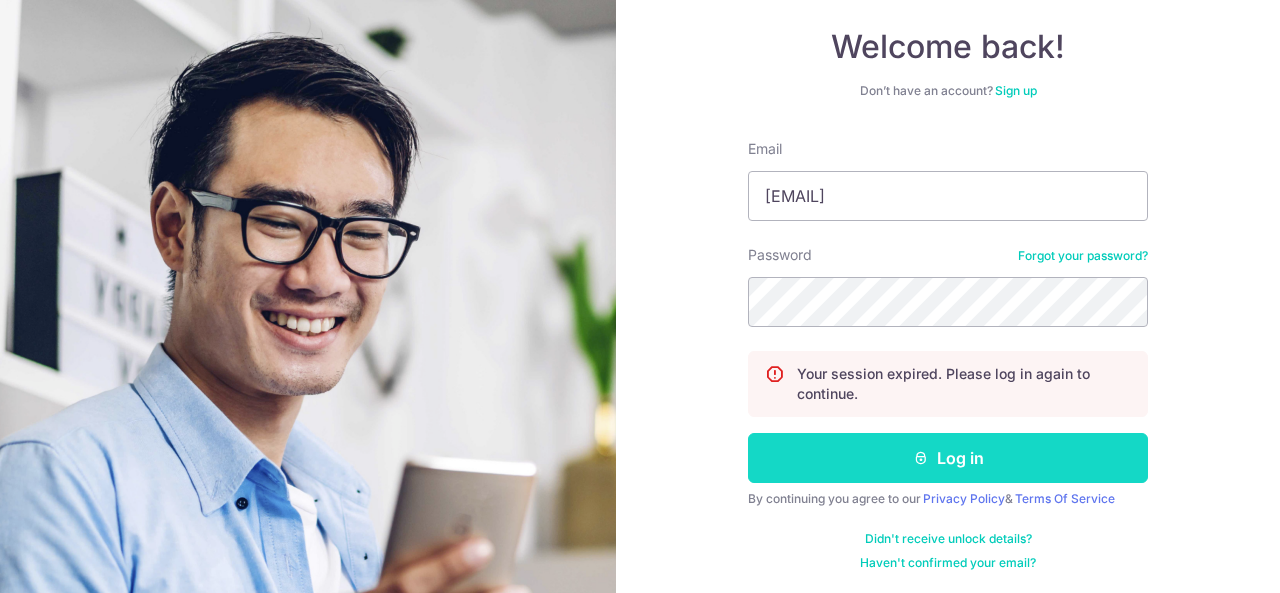 click on "Log in" at bounding box center [948, 458] 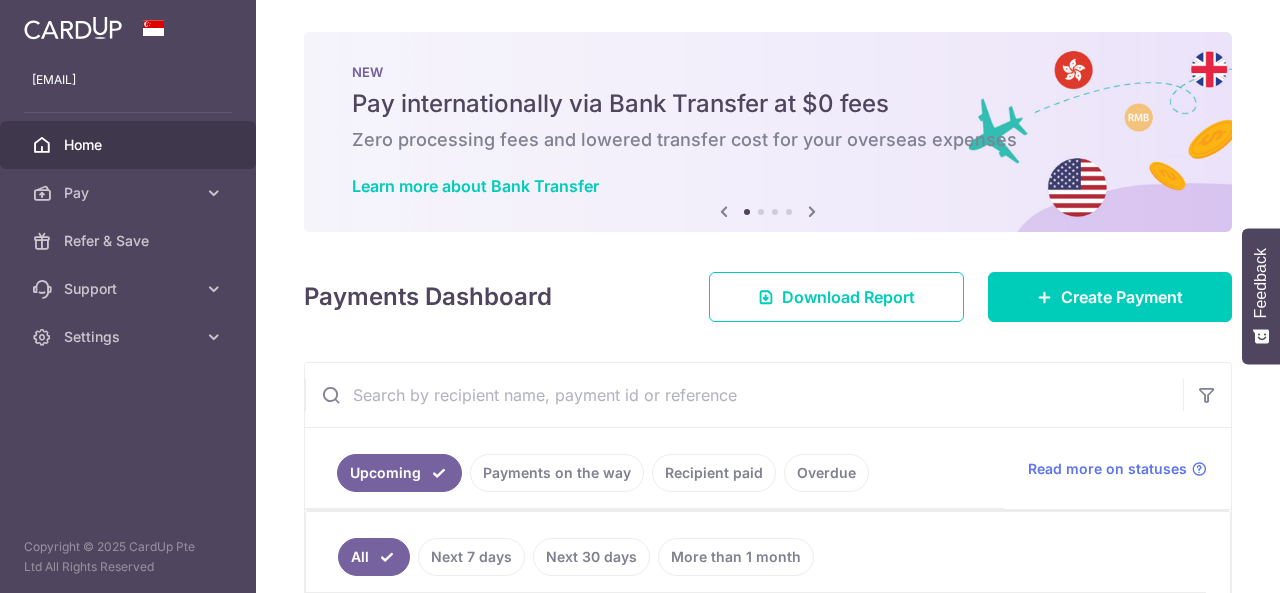 scroll, scrollTop: 0, scrollLeft: 0, axis: both 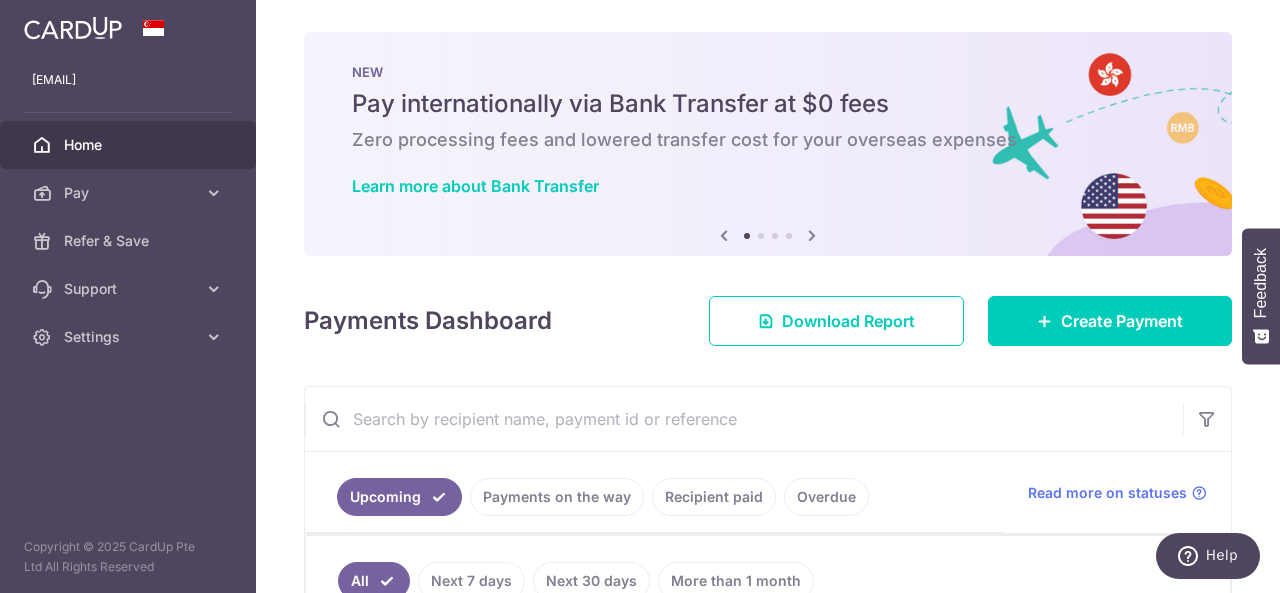 drag, startPoint x: 418, startPoint y: 107, endPoint x: 640, endPoint y: 121, distance: 222.44101 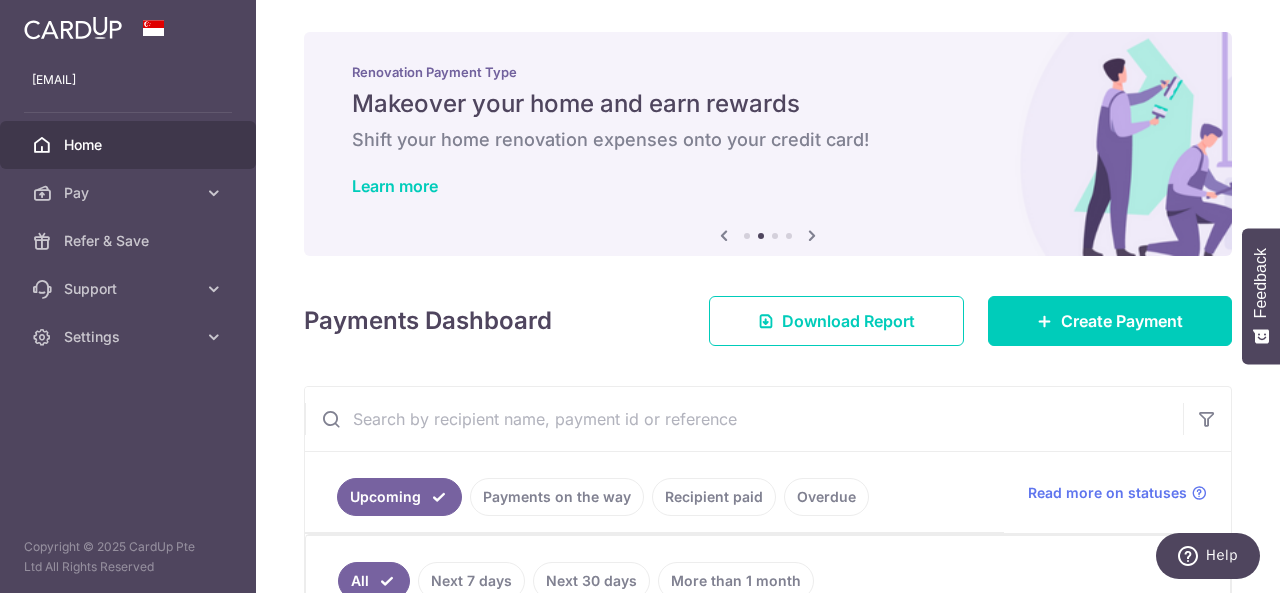 click on "Previous
Next" at bounding box center (768, 236) 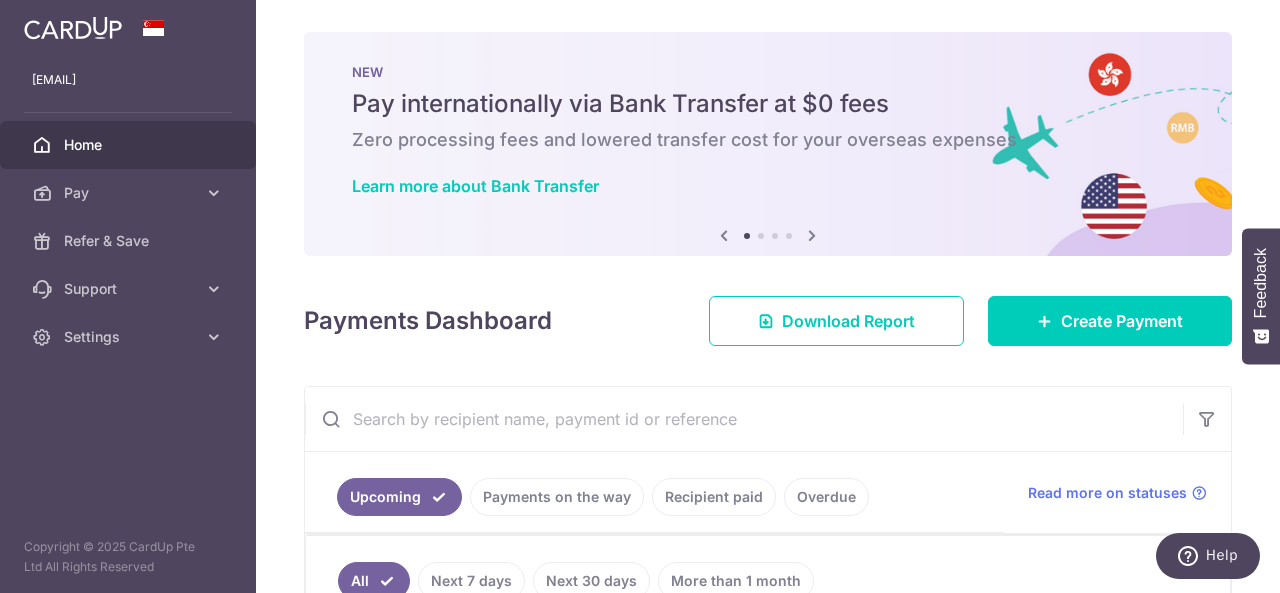 click at bounding box center [768, 236] 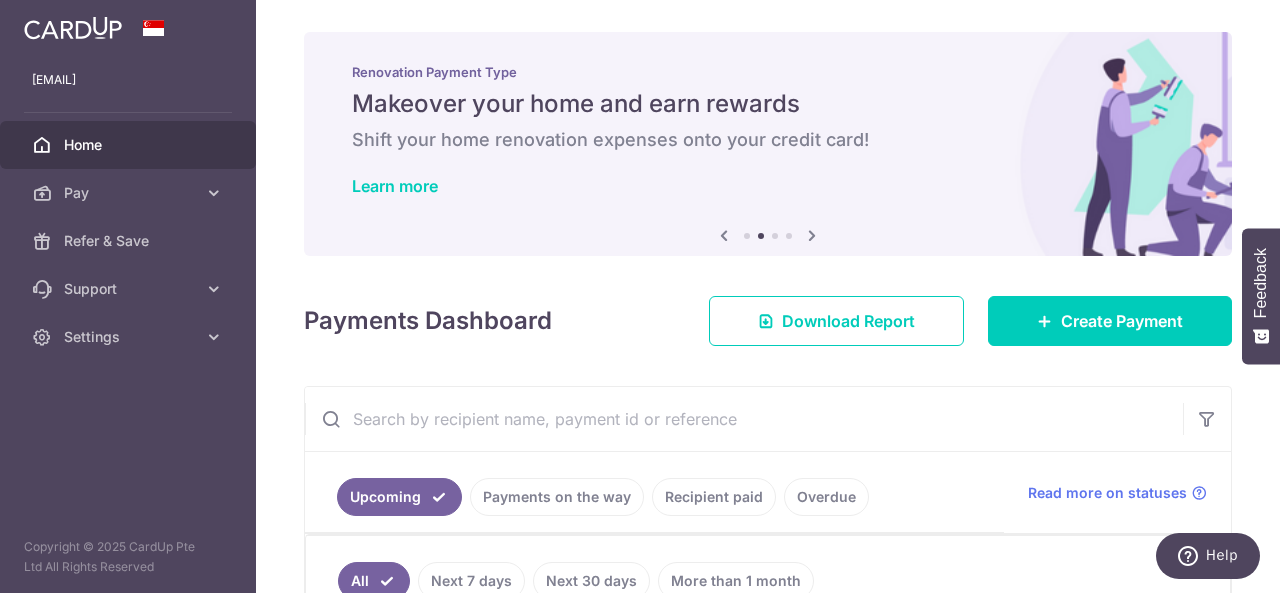 click at bounding box center [775, 236] 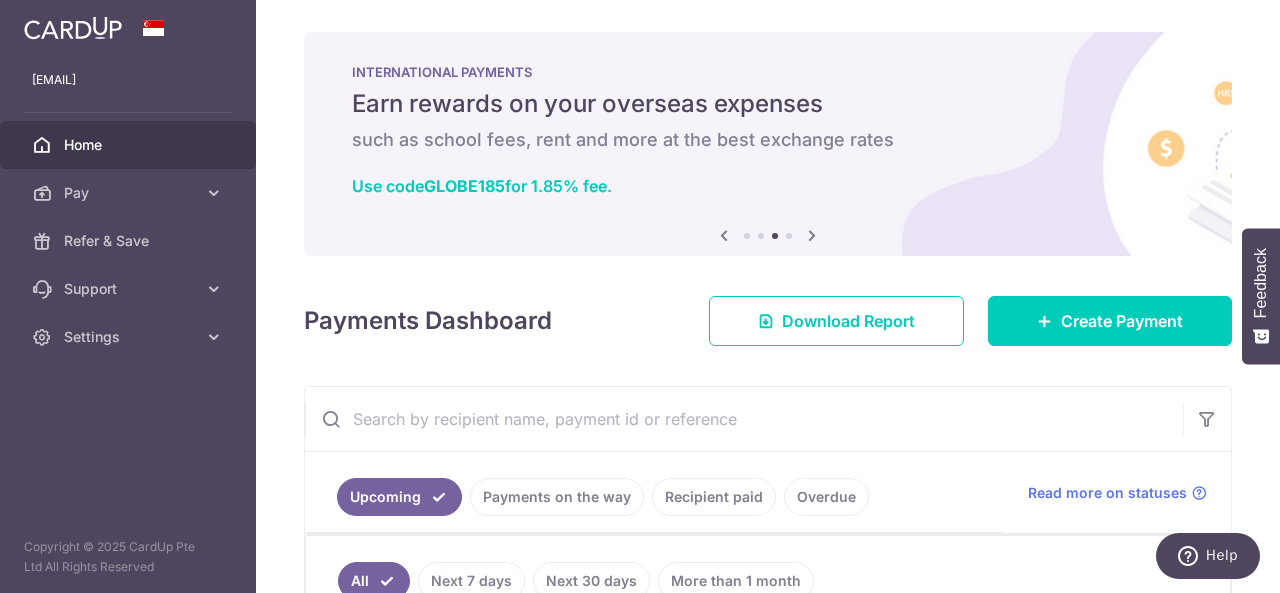 click at bounding box center (789, 236) 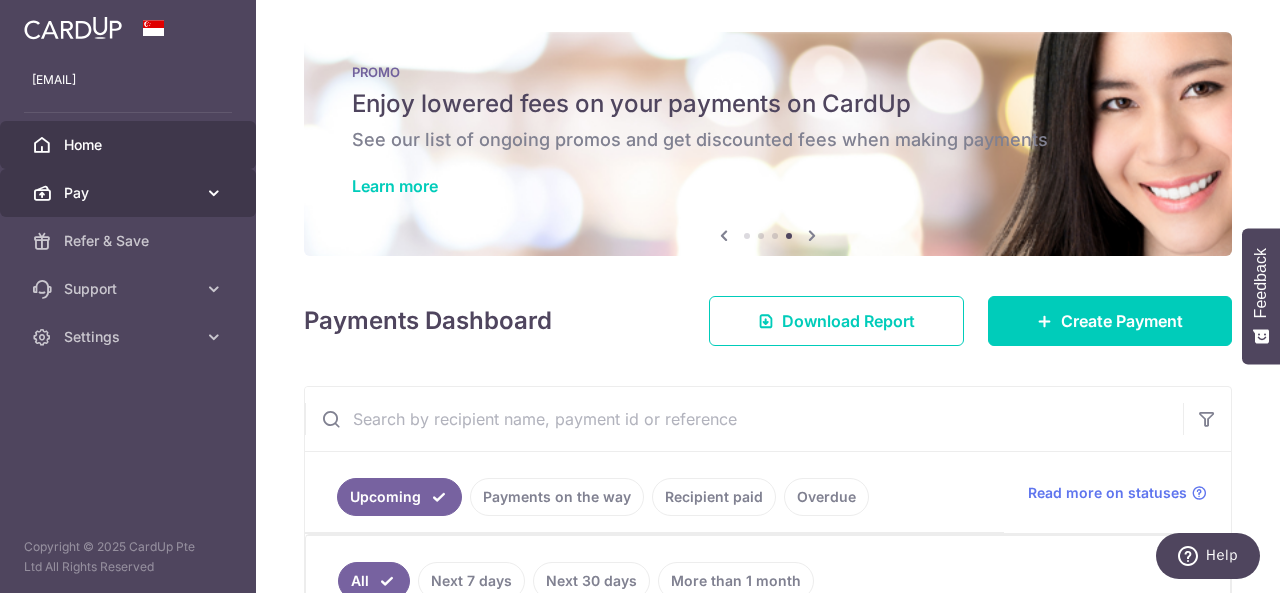 click at bounding box center (214, 193) 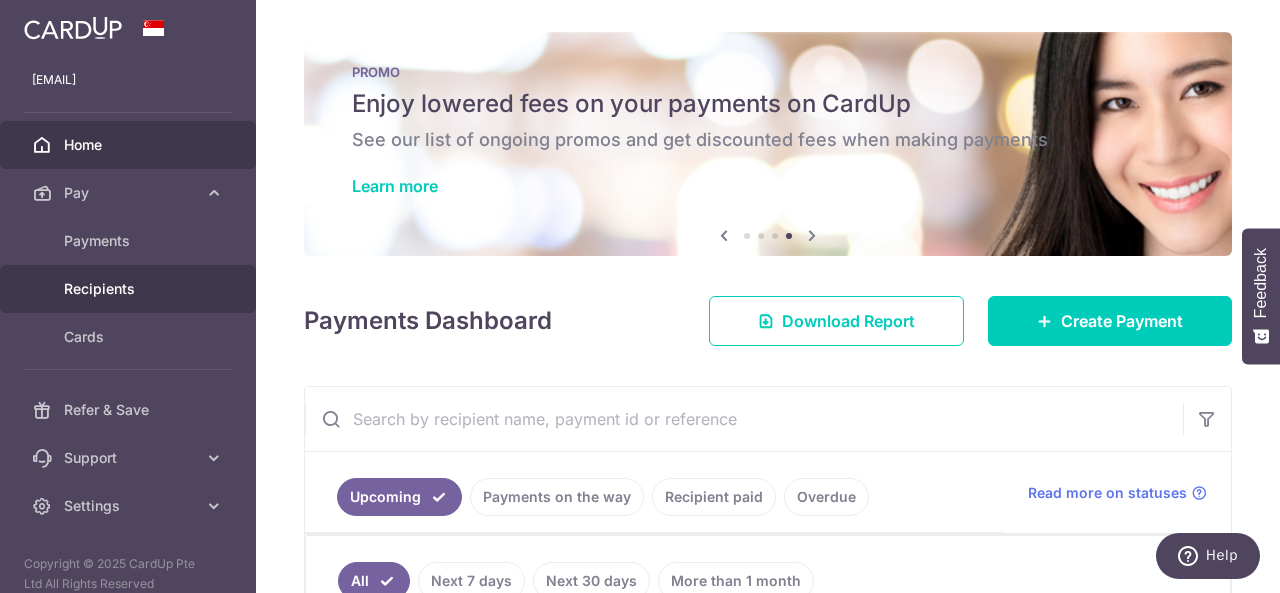 click on "Recipients" at bounding box center [130, 289] 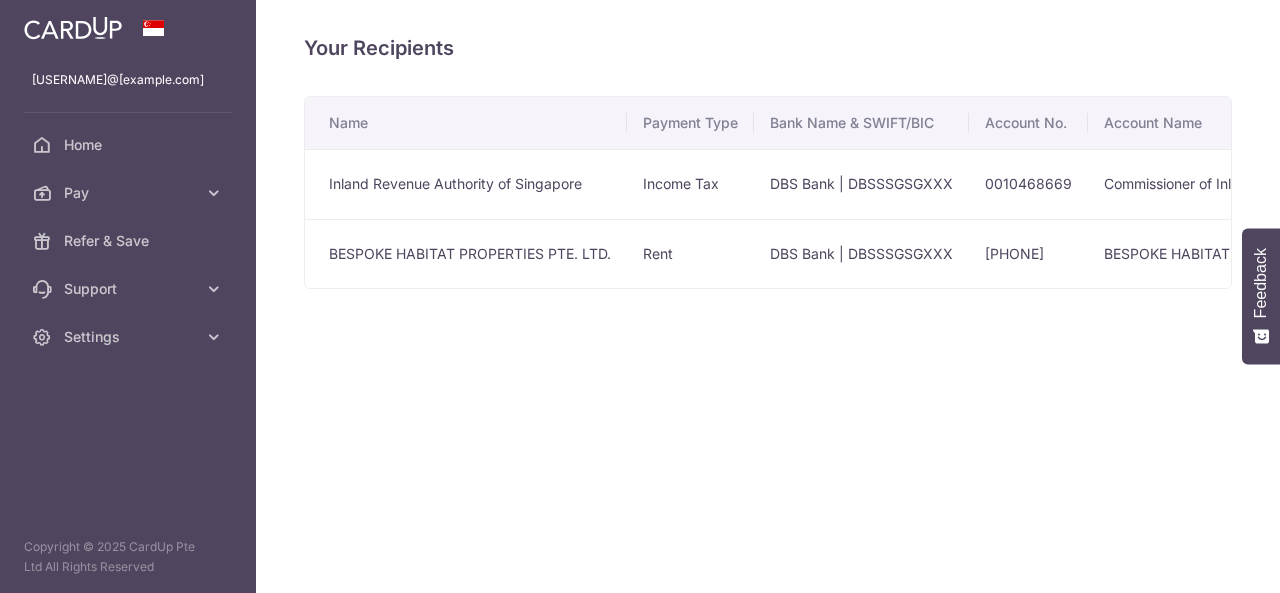scroll, scrollTop: 0, scrollLeft: 0, axis: both 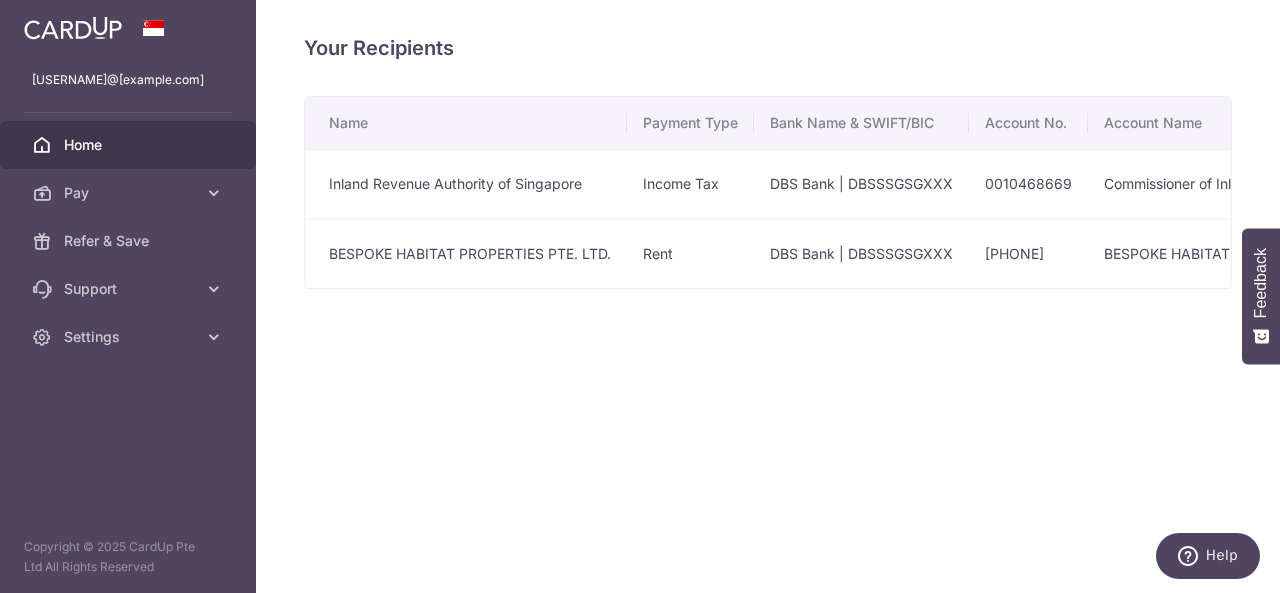 click on "Home" at bounding box center (130, 145) 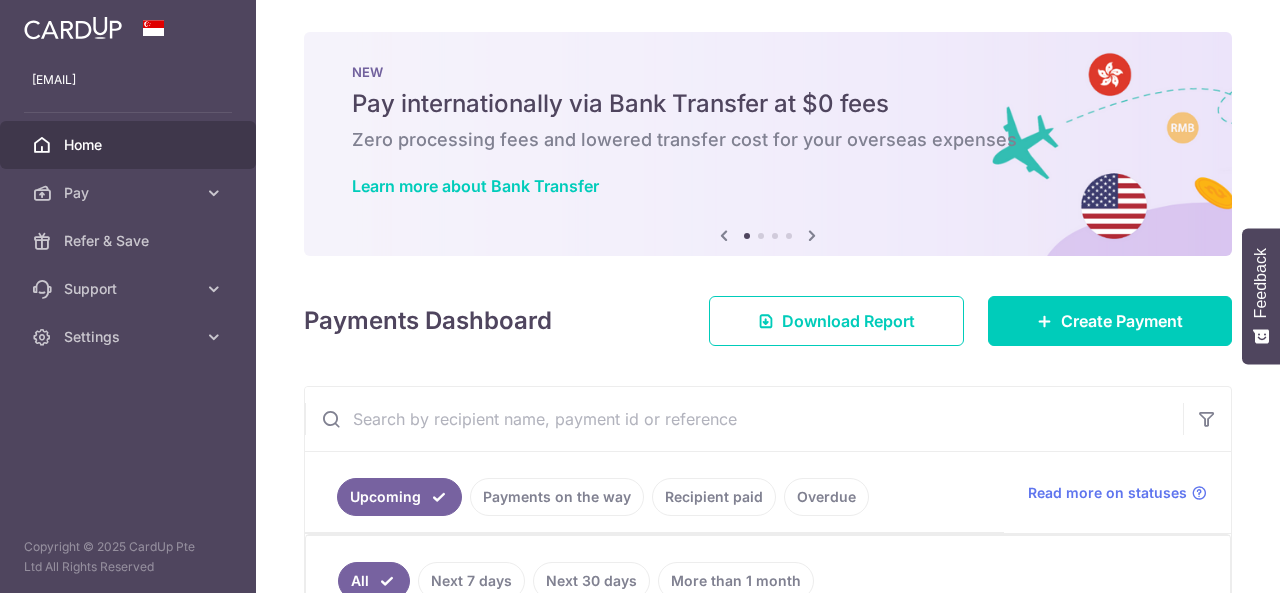 scroll, scrollTop: 0, scrollLeft: 0, axis: both 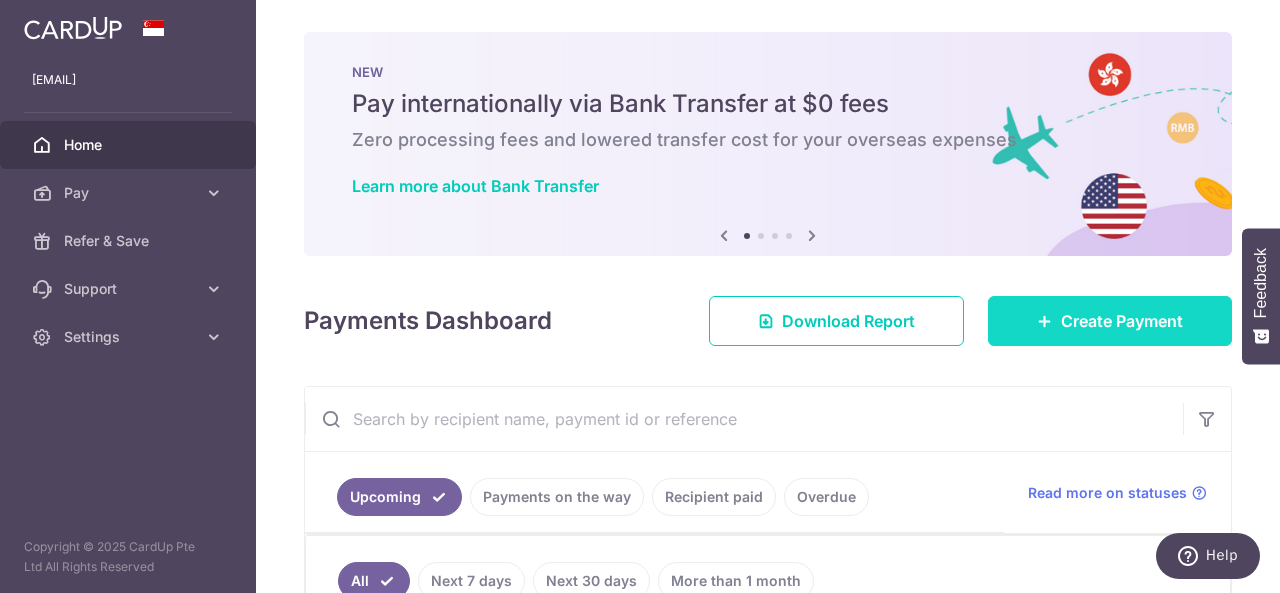 click on "Create Payment" at bounding box center (1122, 321) 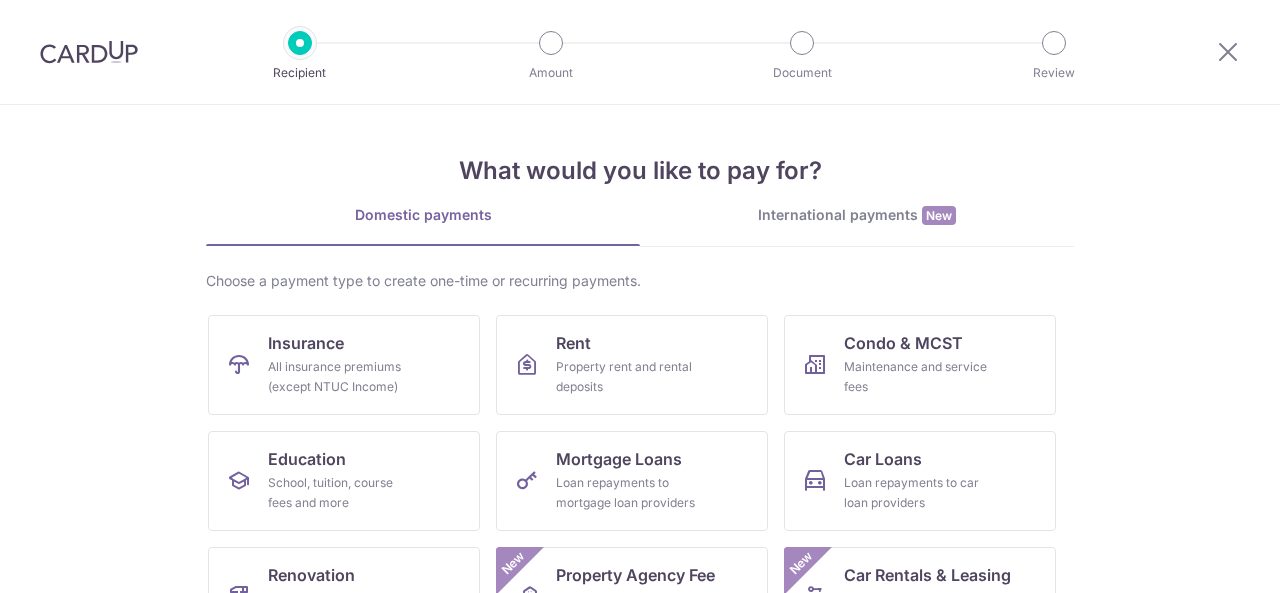 scroll, scrollTop: 0, scrollLeft: 0, axis: both 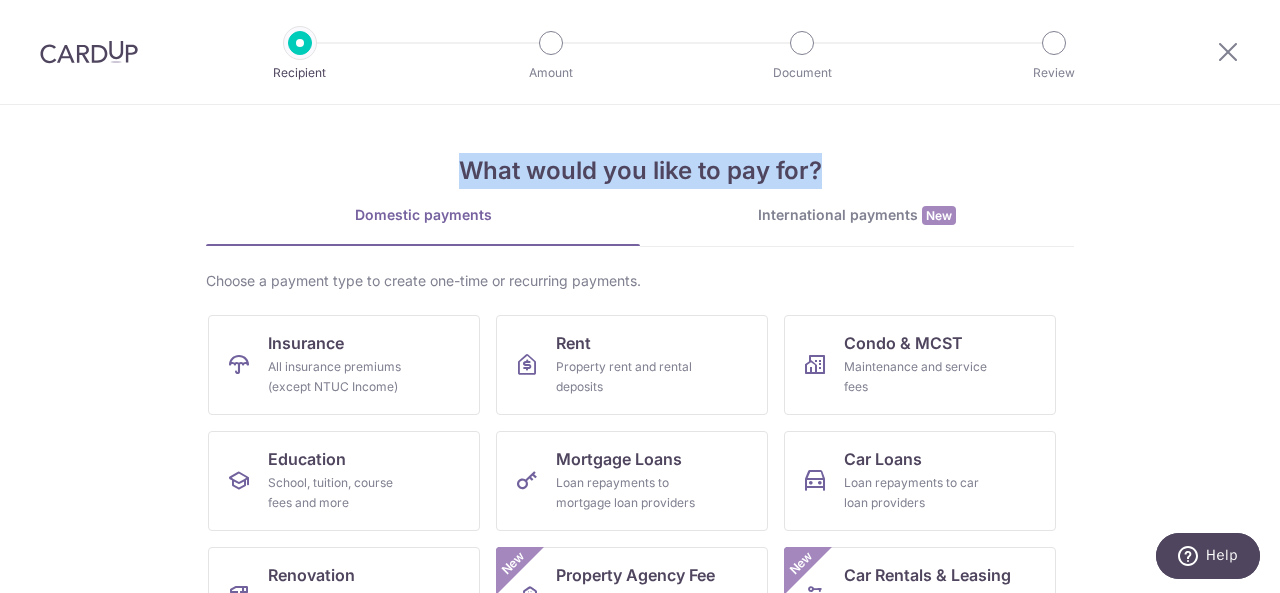 drag, startPoint x: 1279, startPoint y: 103, endPoint x: 1279, endPoint y: 128, distance: 25 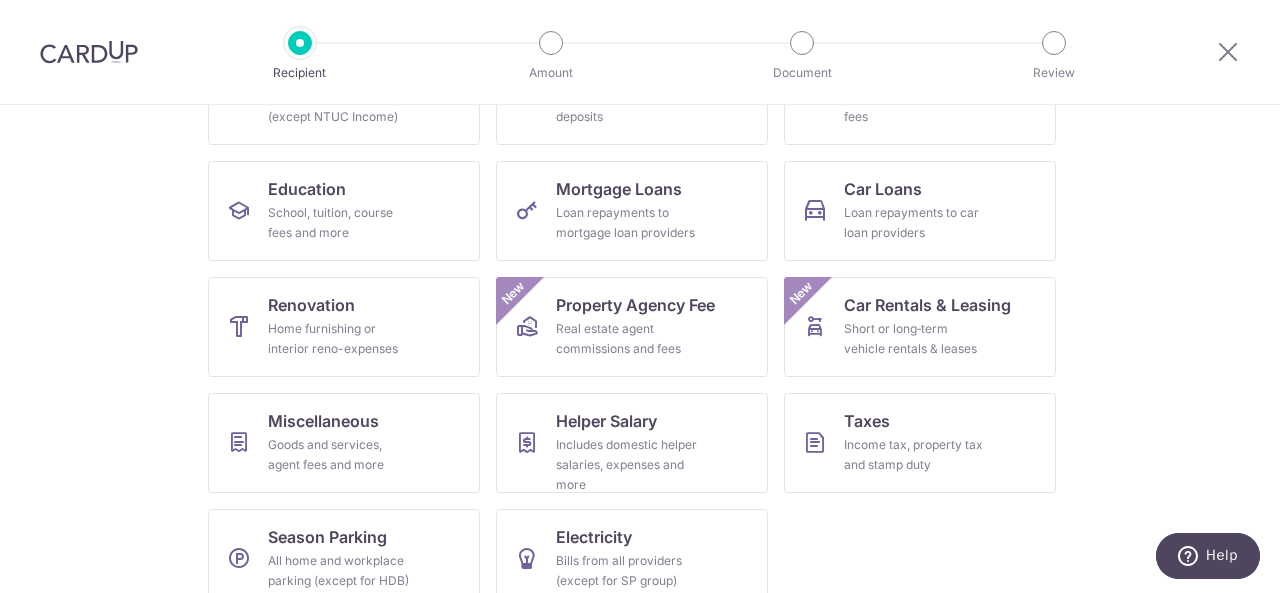 scroll, scrollTop: 300, scrollLeft: 0, axis: vertical 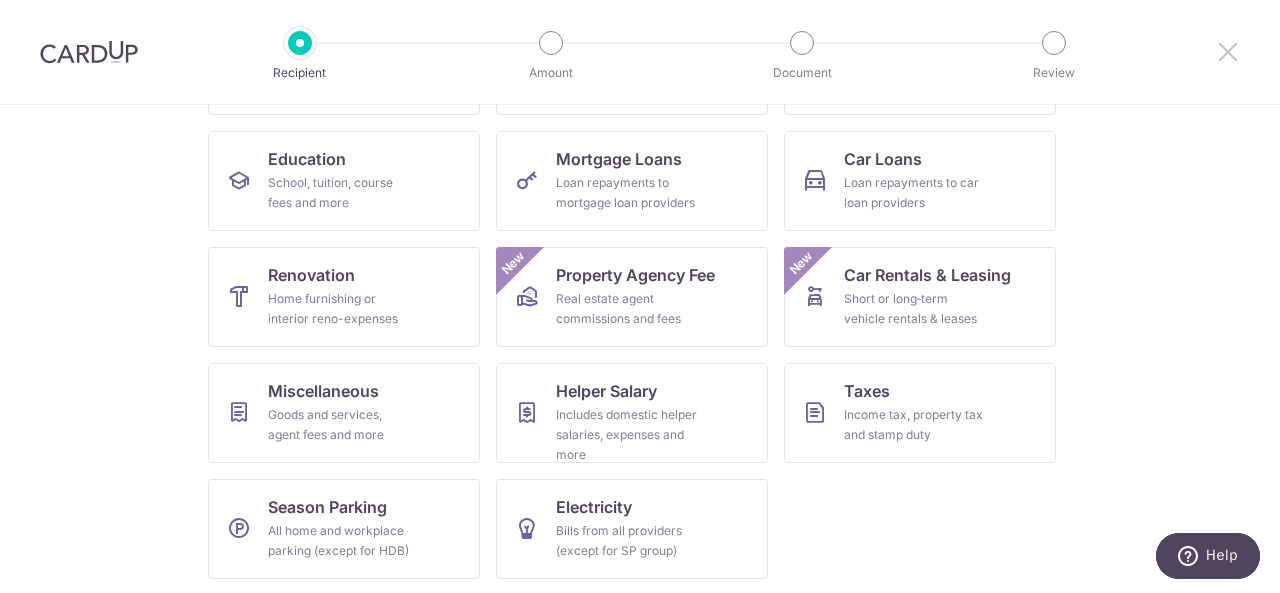 click at bounding box center [1228, 51] 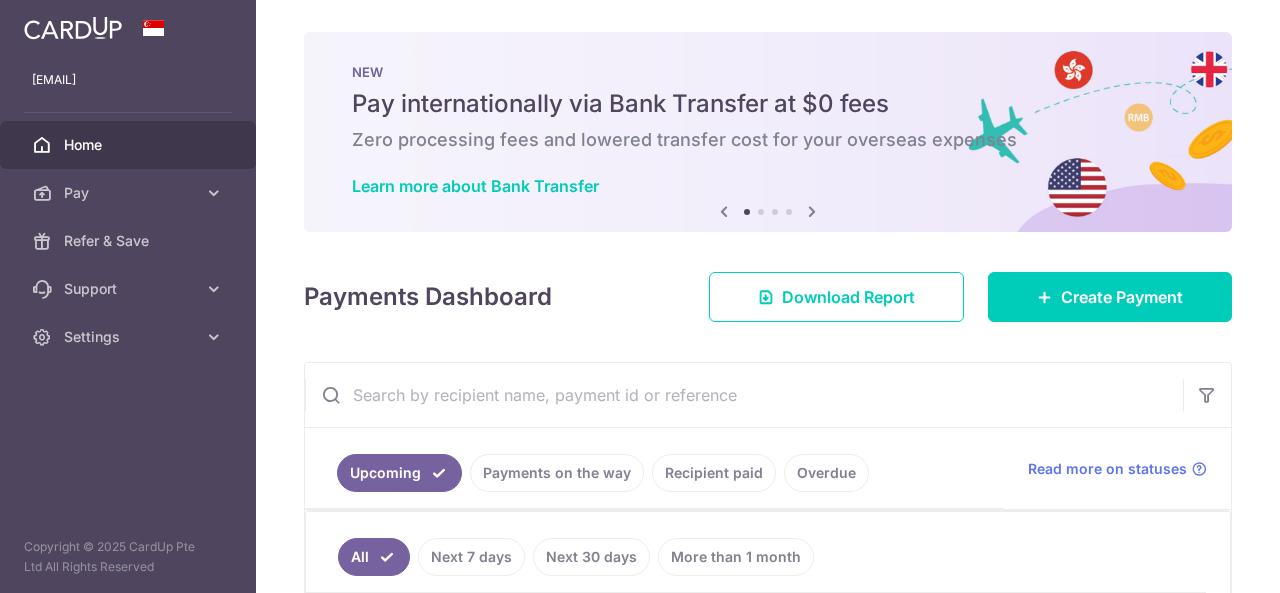 scroll, scrollTop: 0, scrollLeft: 0, axis: both 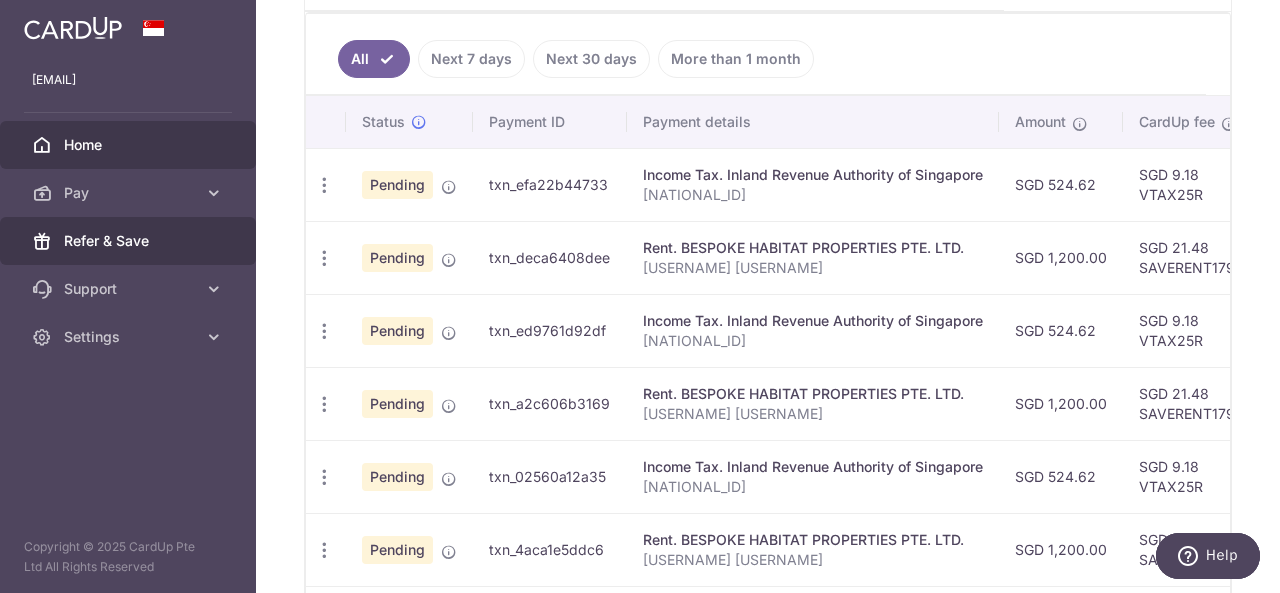 click on "Refer & Save" at bounding box center [130, 241] 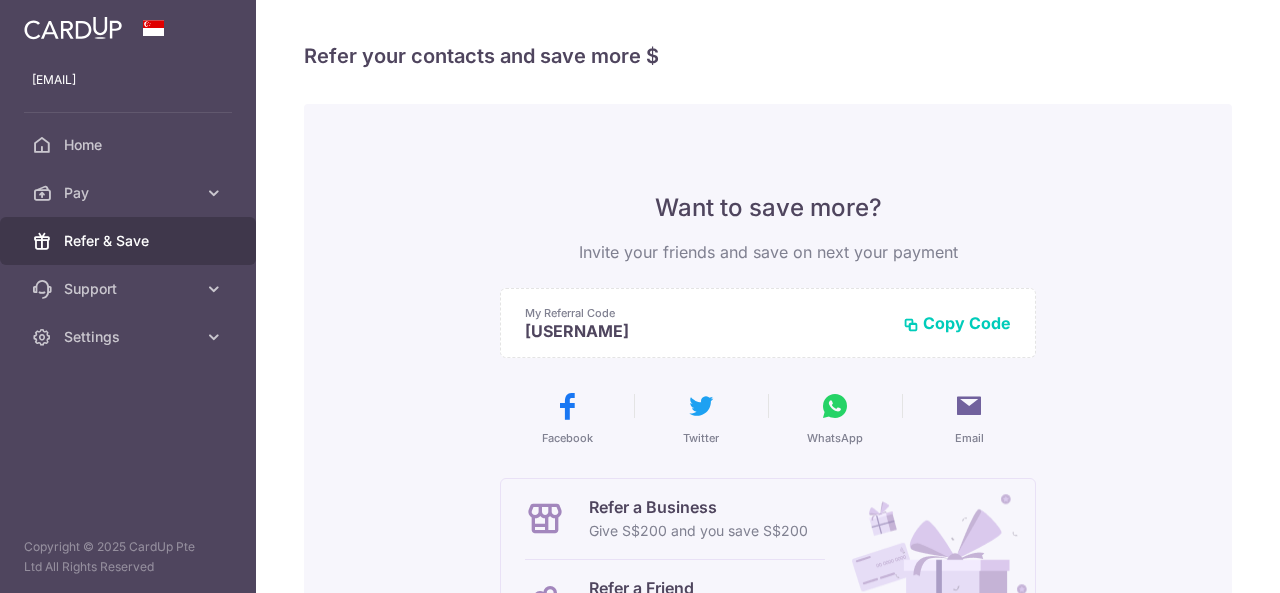scroll, scrollTop: 0, scrollLeft: 0, axis: both 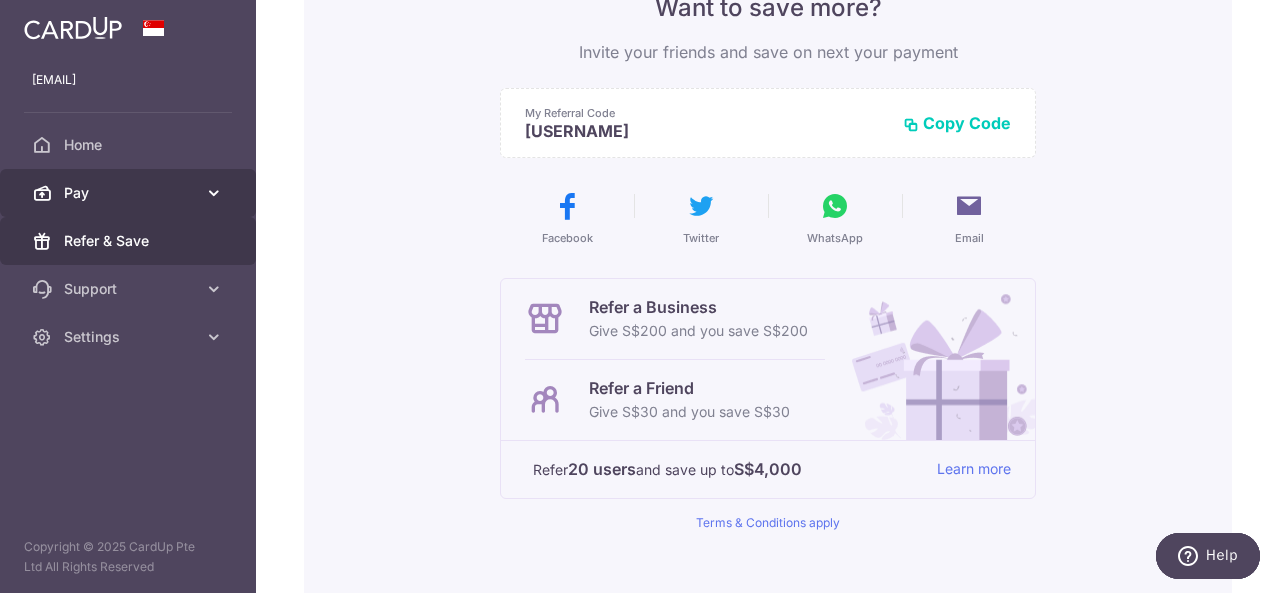 click at bounding box center [214, 193] 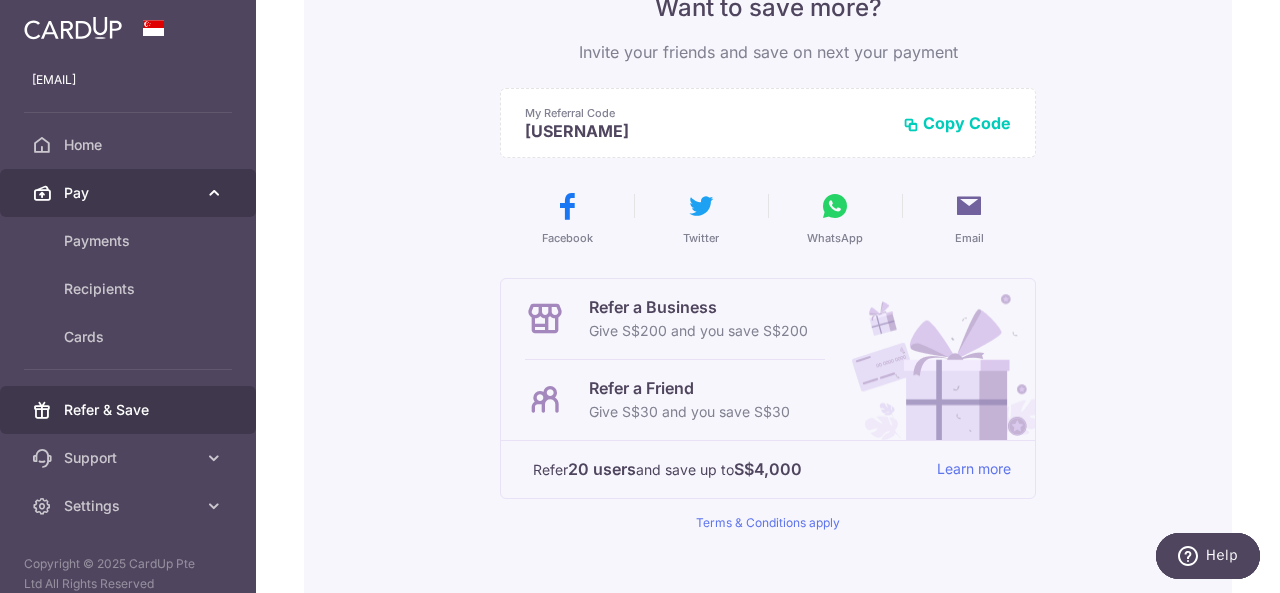 click on "Pay" at bounding box center (128, 193) 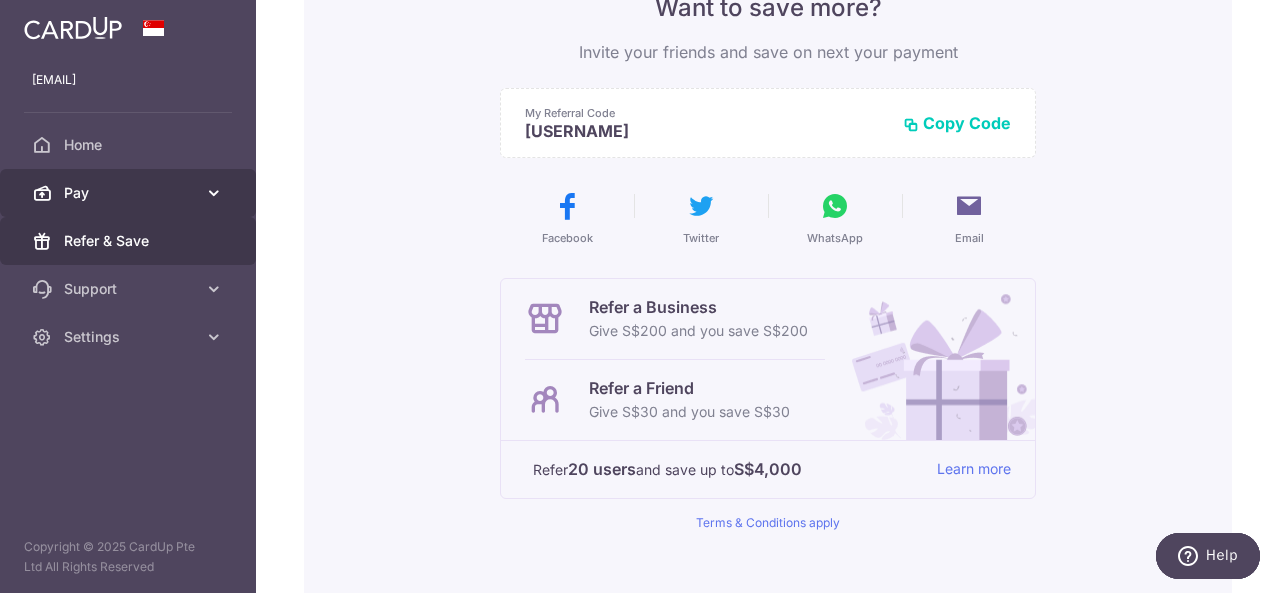 click on "Pay" at bounding box center [128, 193] 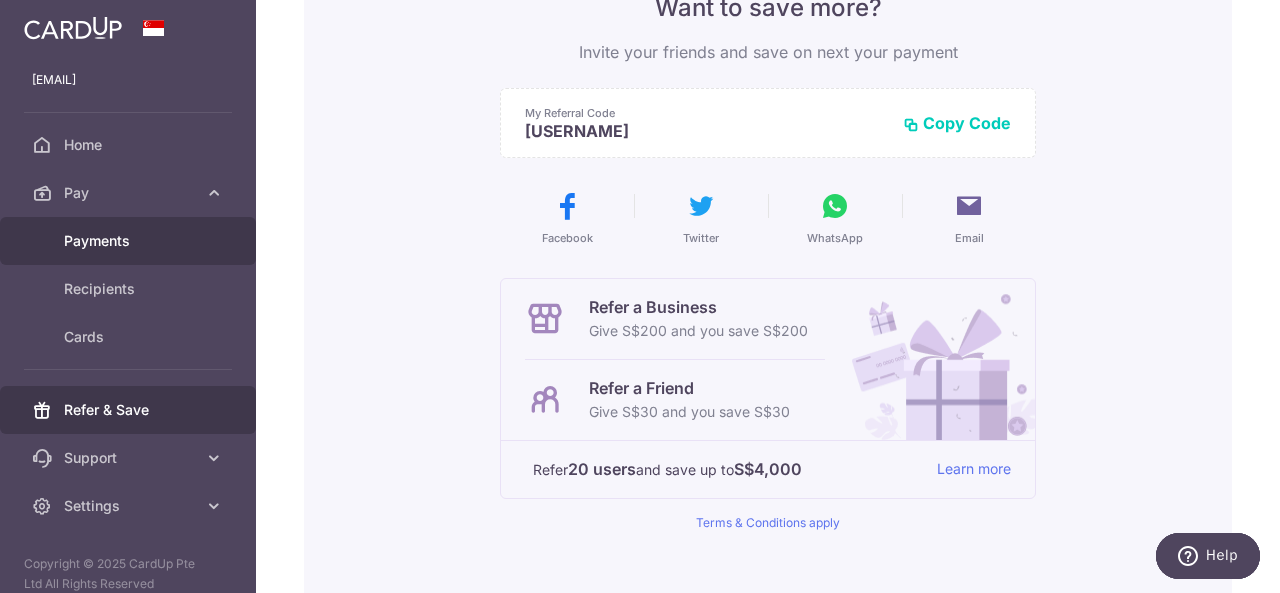 click on "Payments" at bounding box center (130, 241) 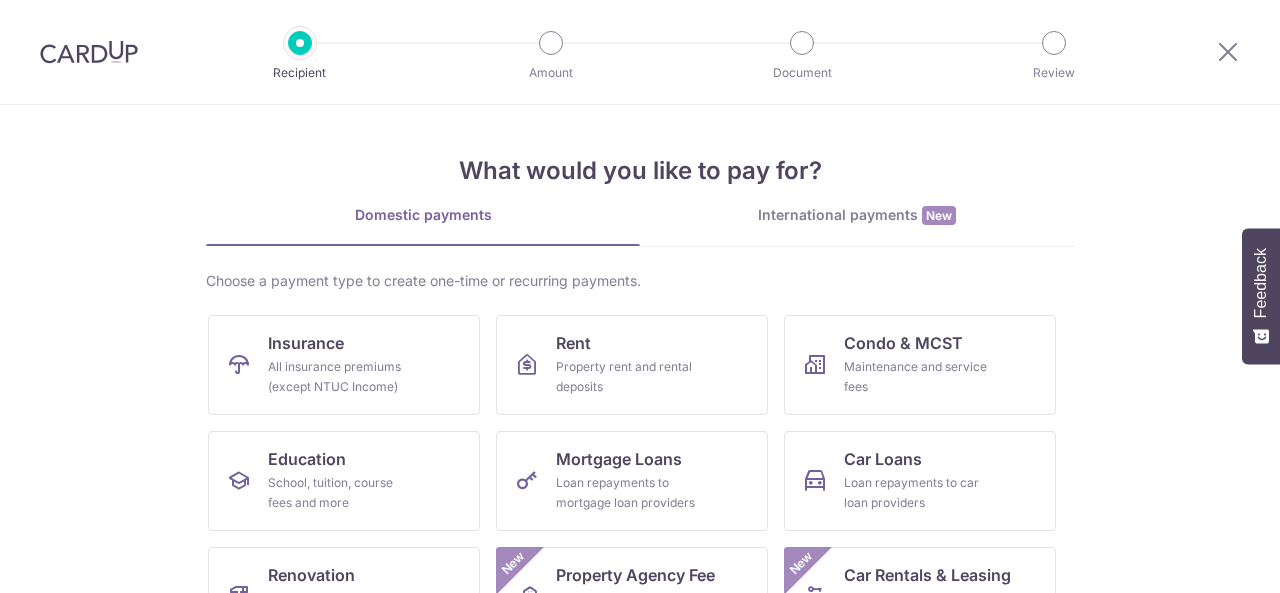 scroll, scrollTop: 0, scrollLeft: 0, axis: both 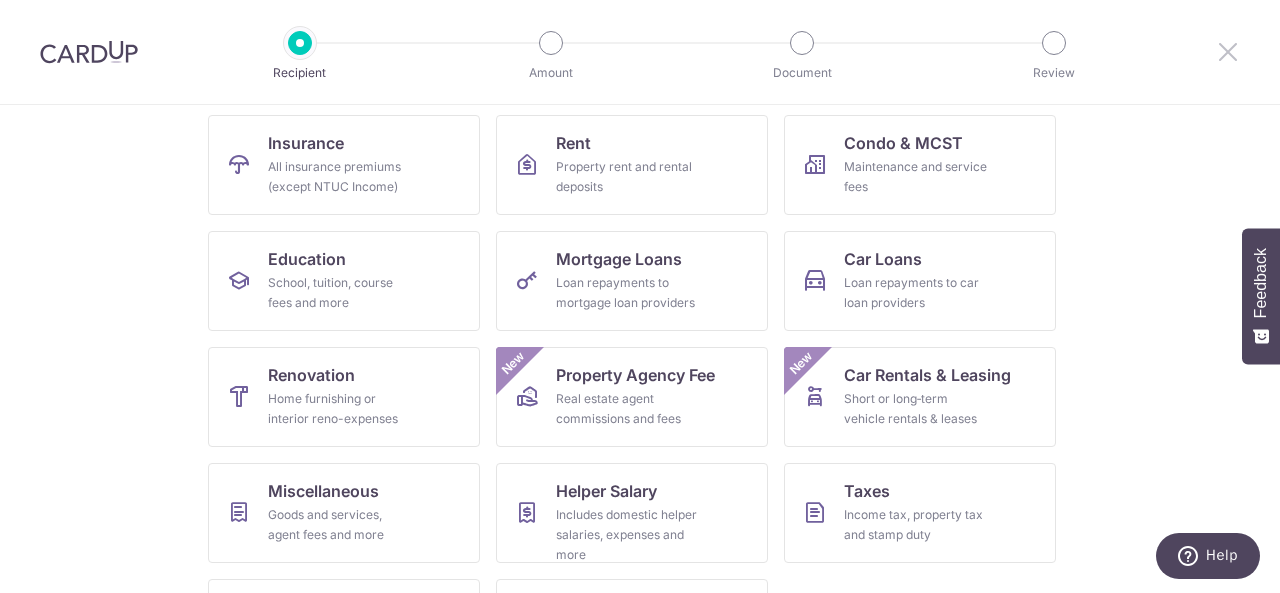 click at bounding box center (1228, 51) 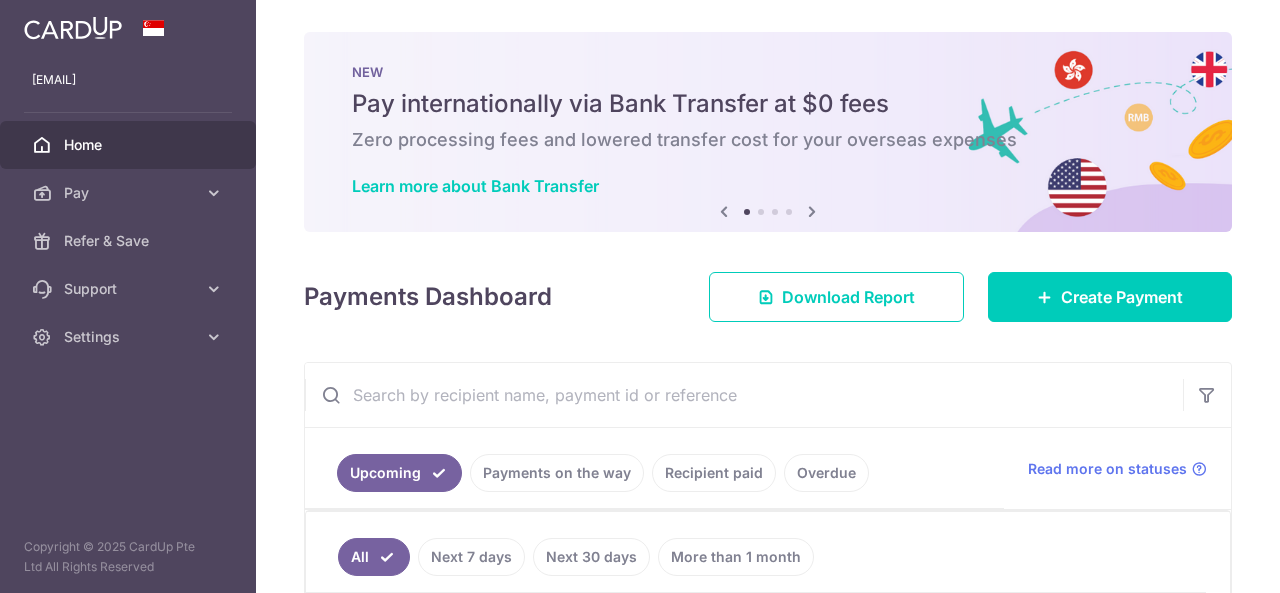 scroll, scrollTop: 0, scrollLeft: 0, axis: both 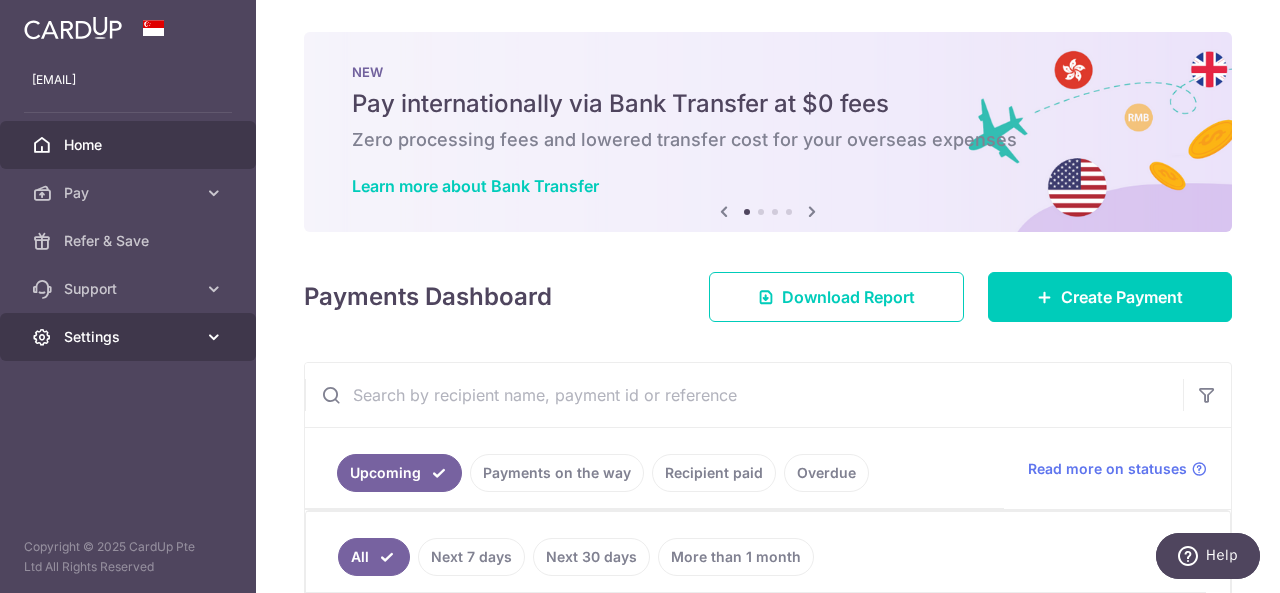 click on "Settings" at bounding box center (130, 337) 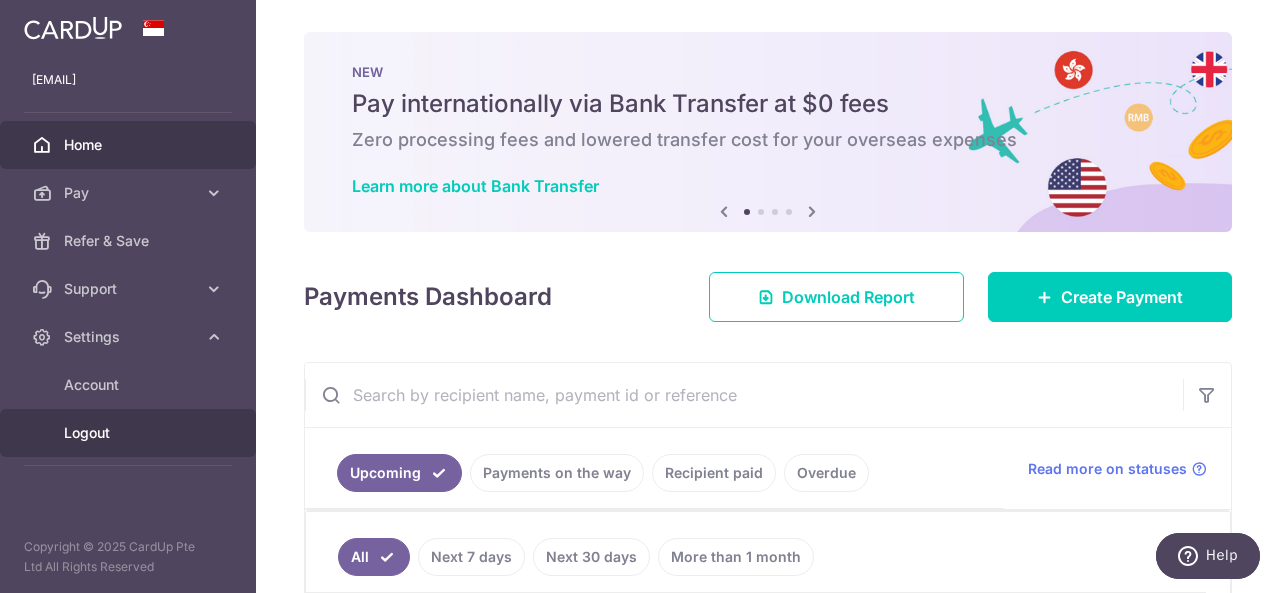 click on "Logout" at bounding box center (130, 433) 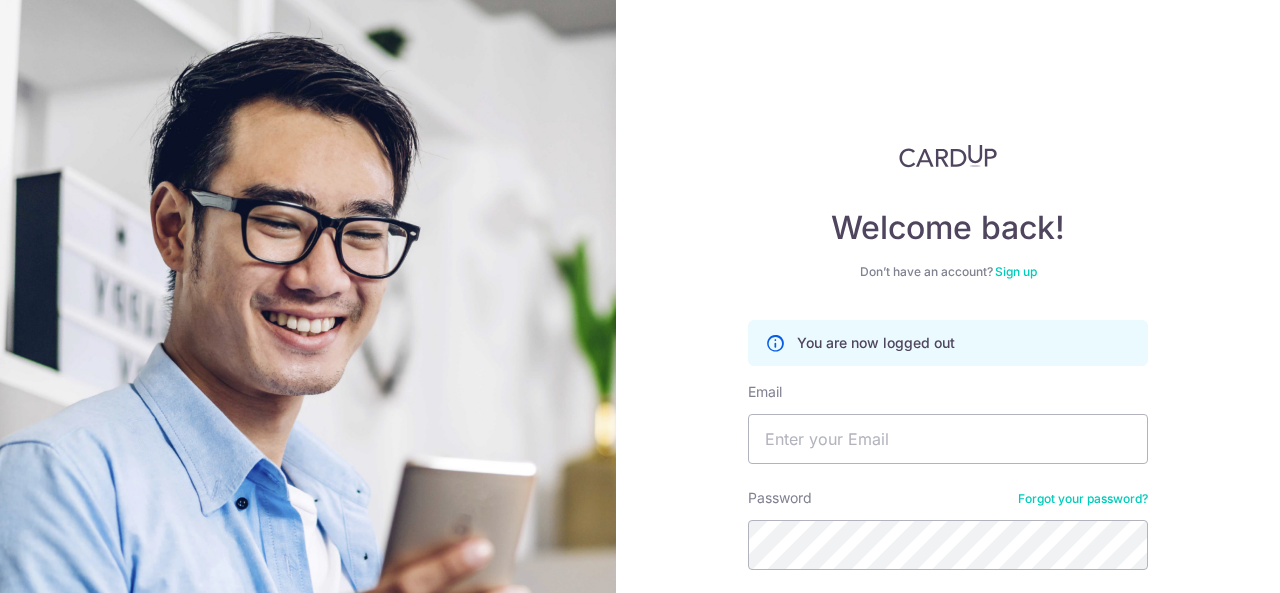 scroll, scrollTop: 0, scrollLeft: 0, axis: both 